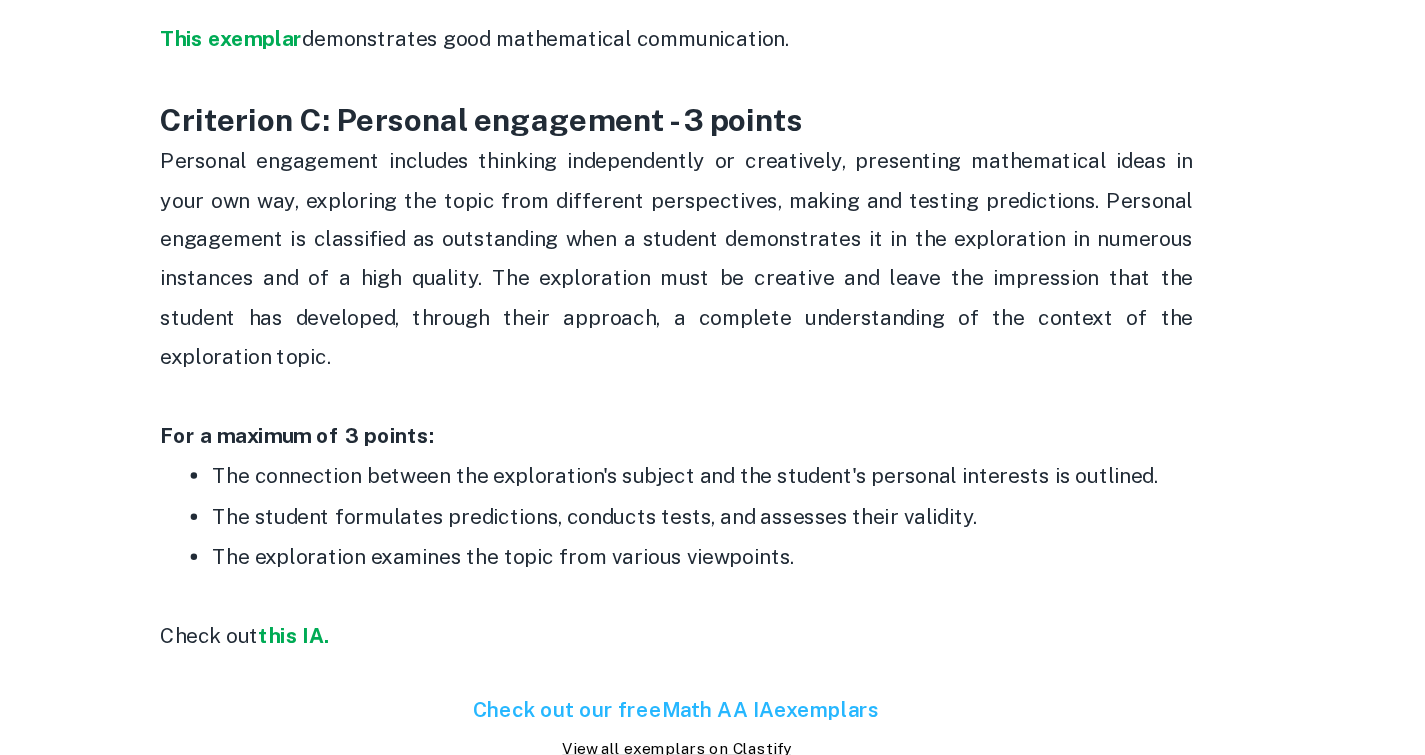 scroll, scrollTop: 1982, scrollLeft: 0, axis: vertical 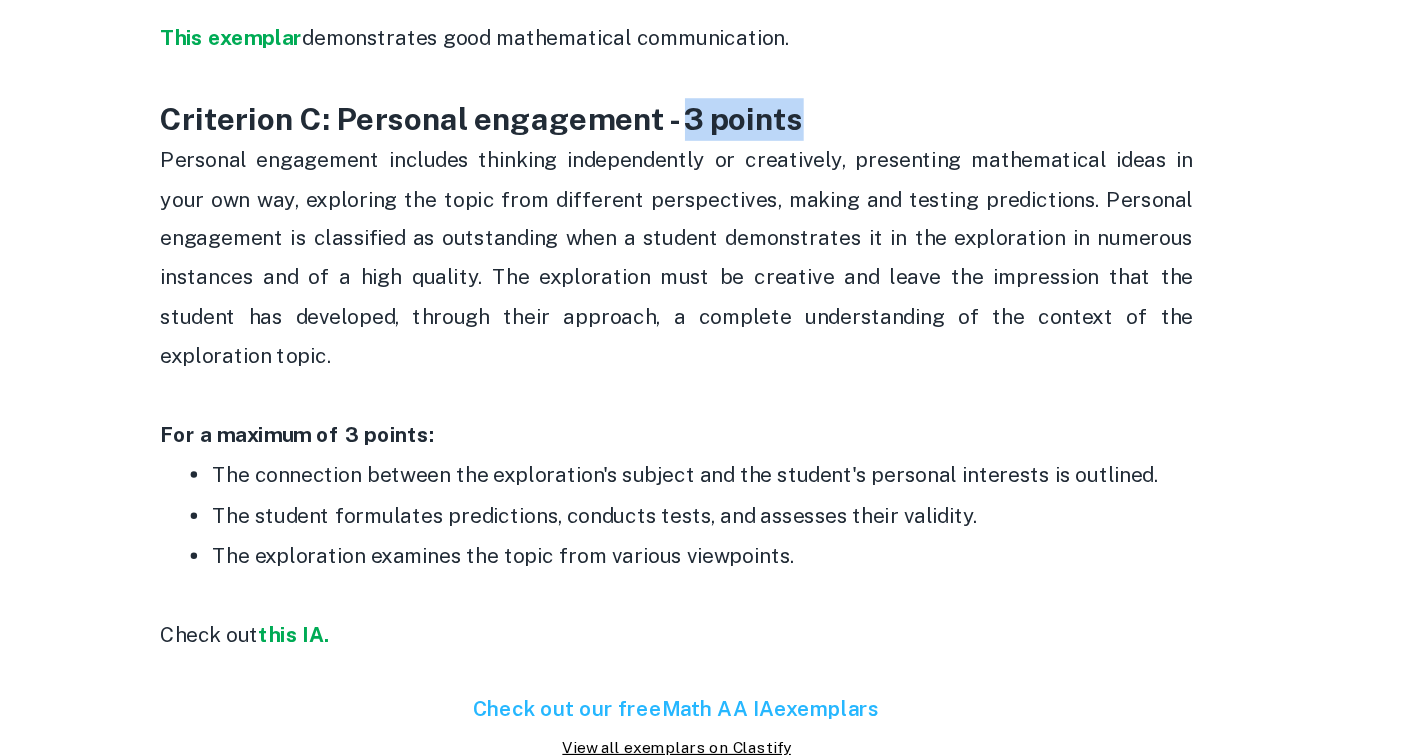 drag, startPoint x: 715, startPoint y: 269, endPoint x: 807, endPoint y: 274, distance: 92.13577 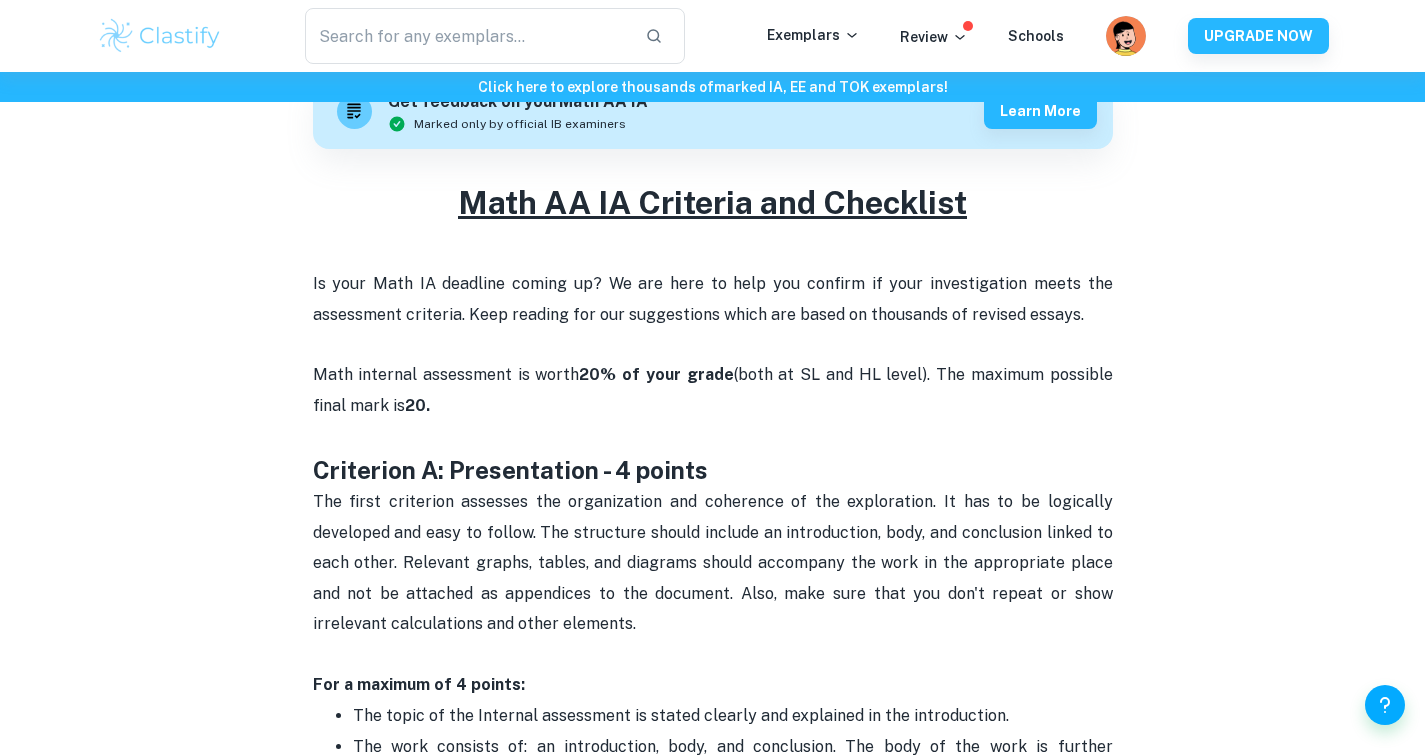 scroll, scrollTop: 615, scrollLeft: 0, axis: vertical 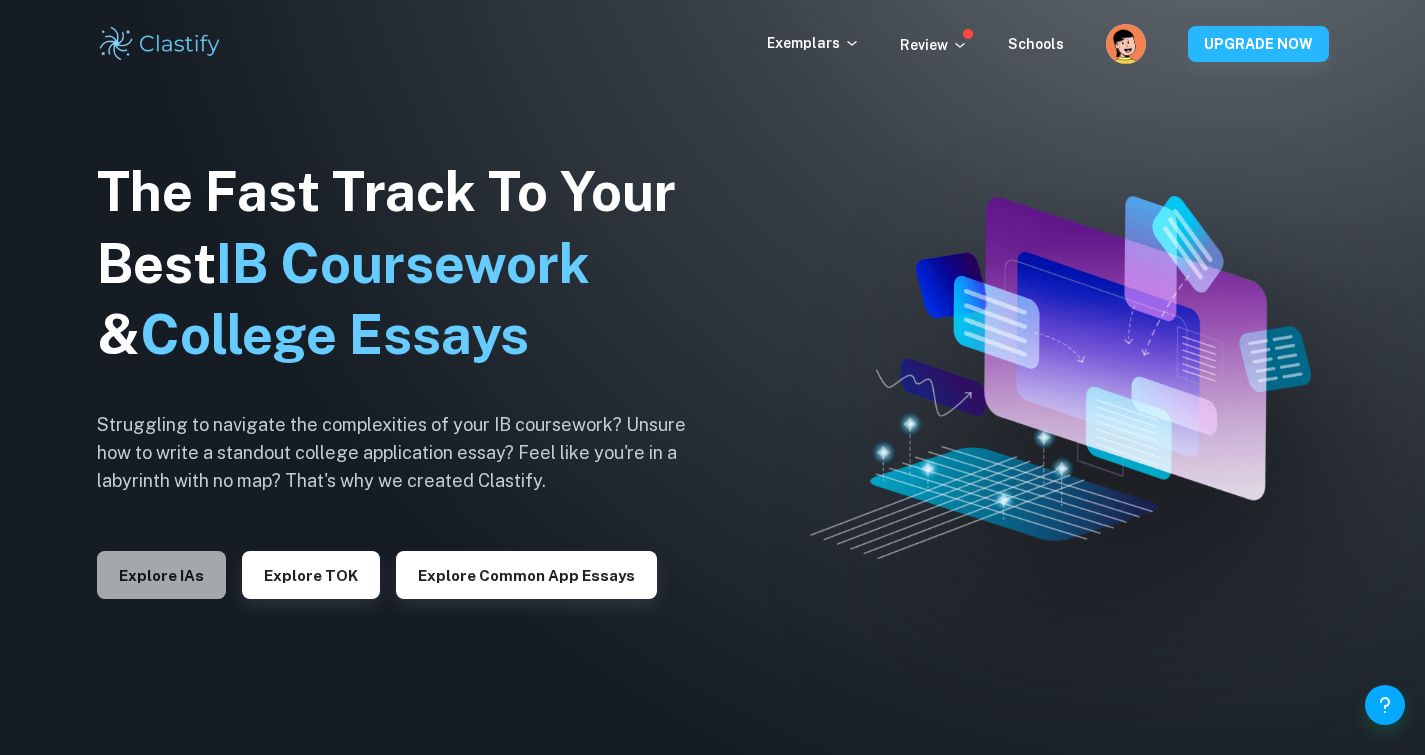 click on "Explore IAs" at bounding box center [161, 575] 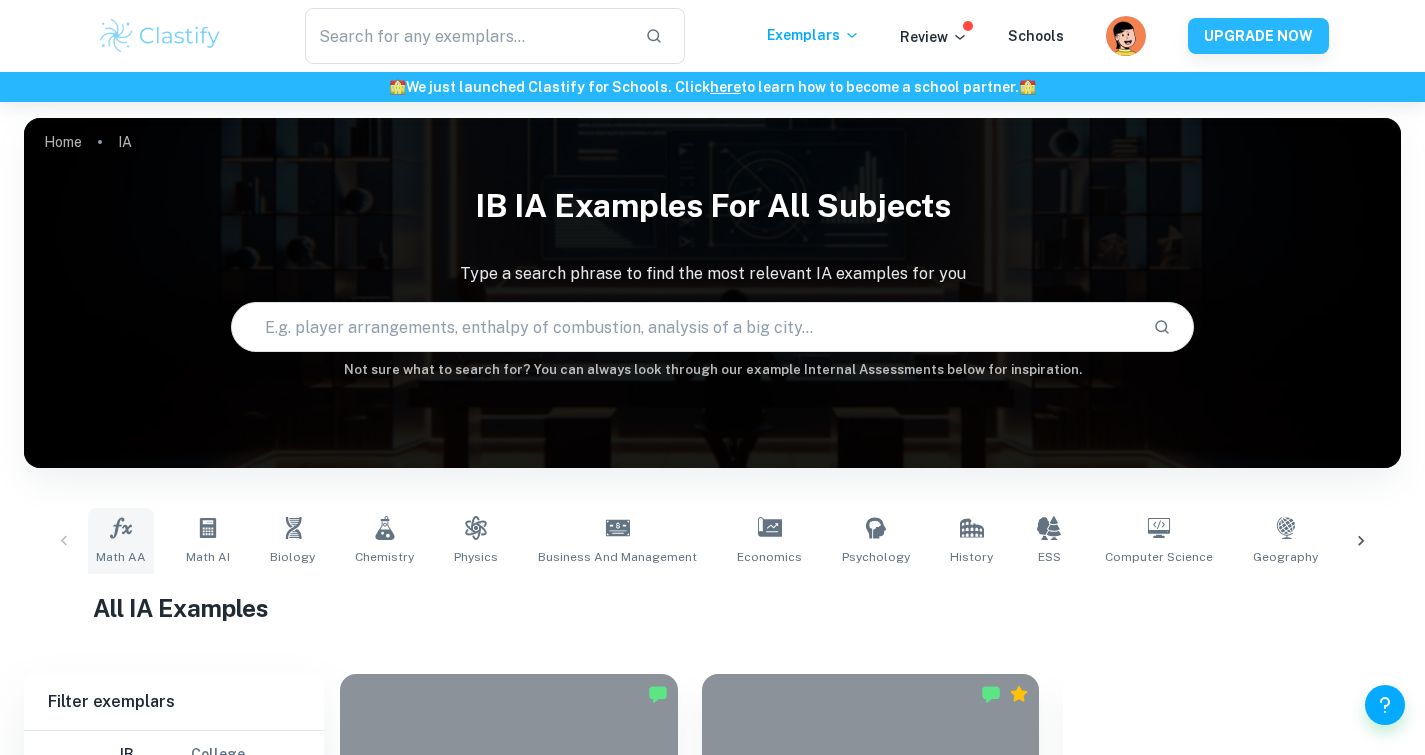 click on "Math AA" at bounding box center (121, 541) 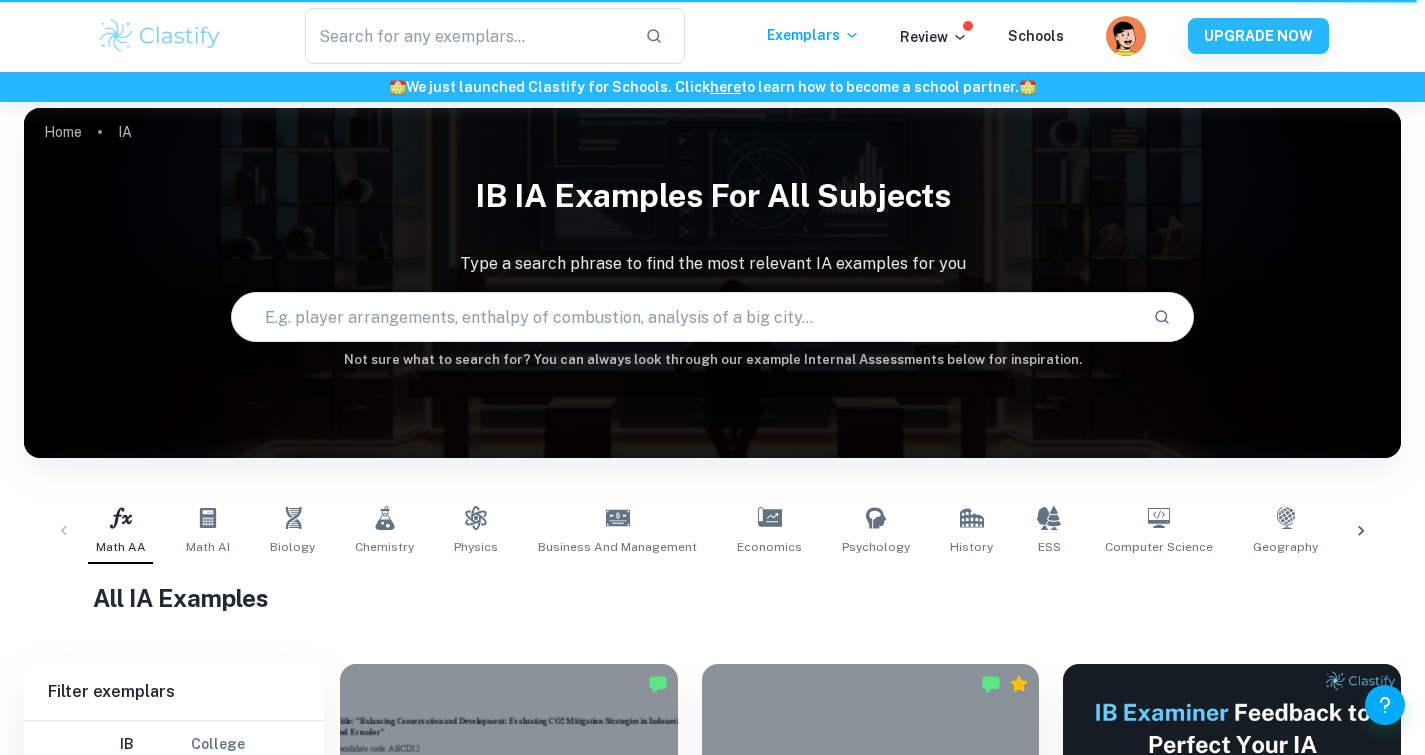 scroll, scrollTop: 6, scrollLeft: 0, axis: vertical 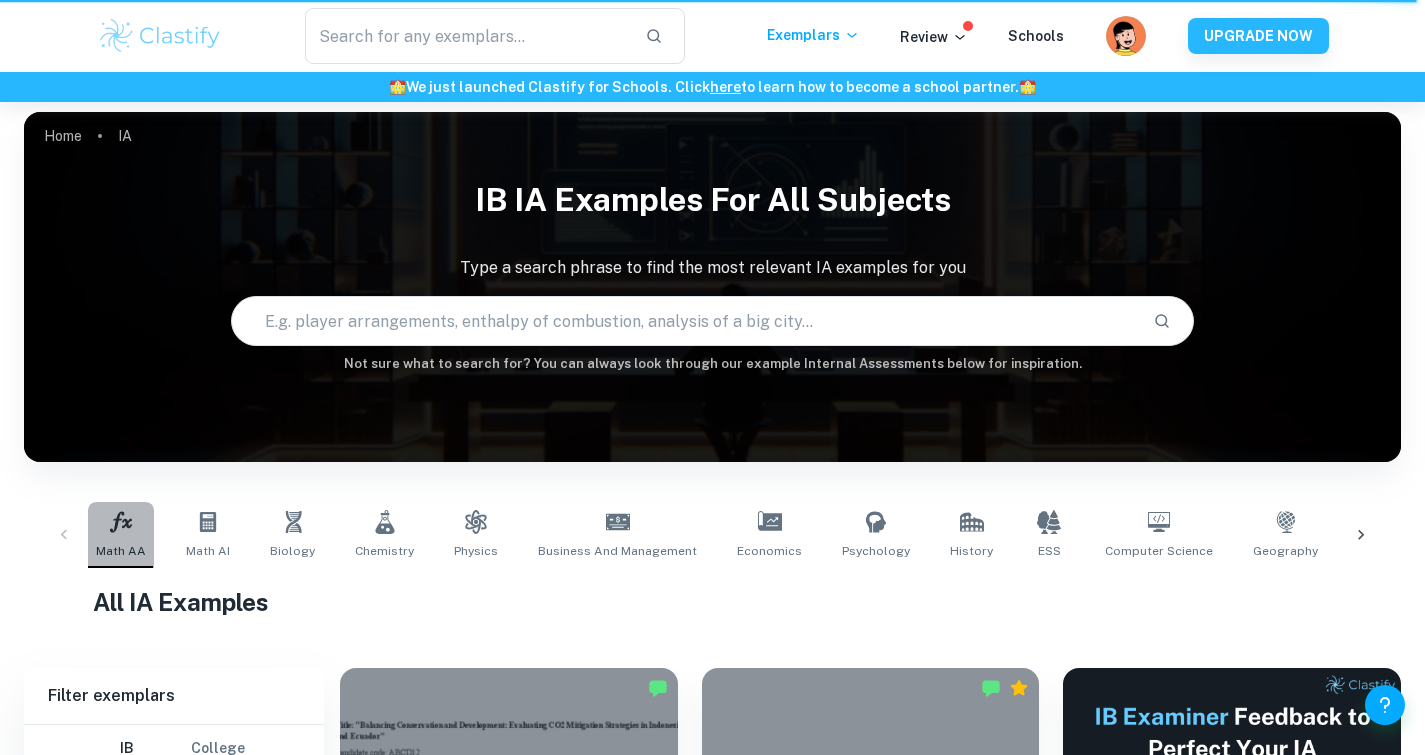 click on "Math AA" at bounding box center [121, 551] 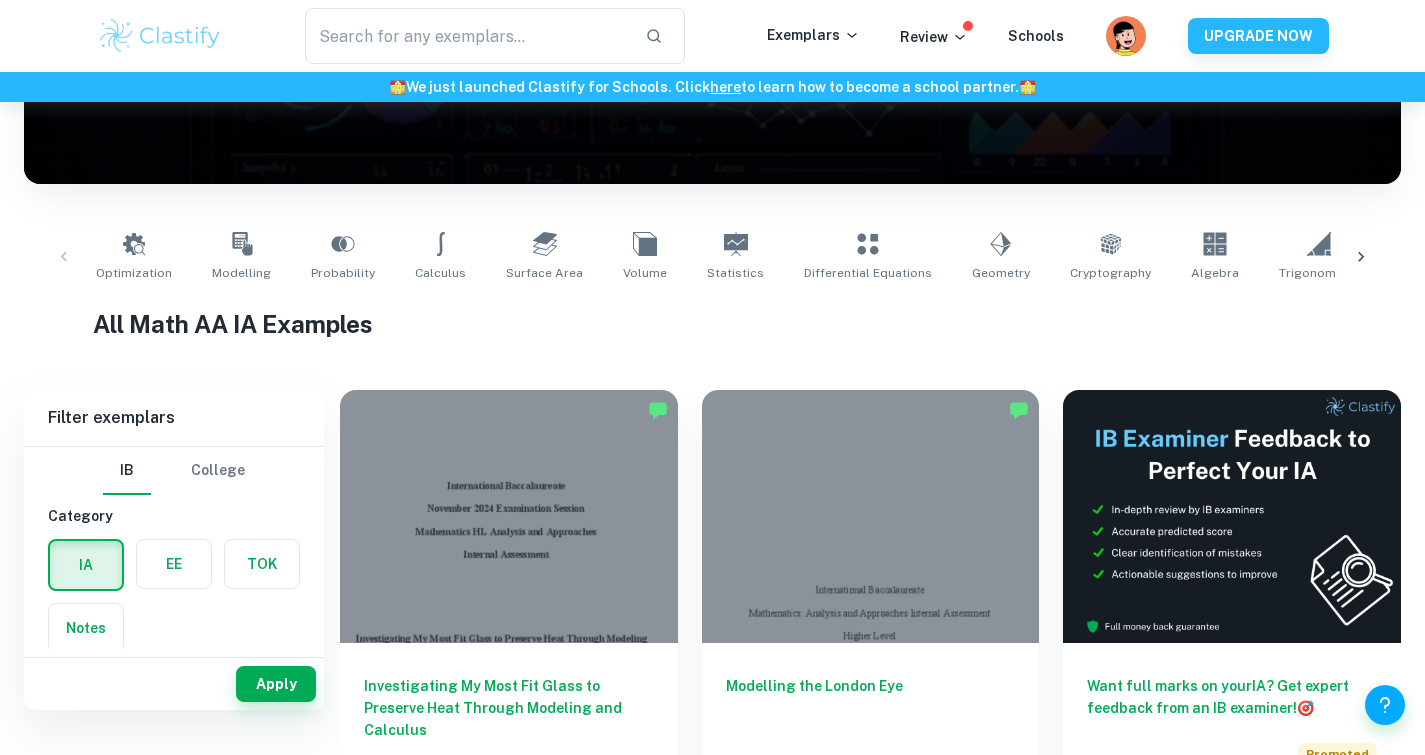 scroll, scrollTop: 227, scrollLeft: 0, axis: vertical 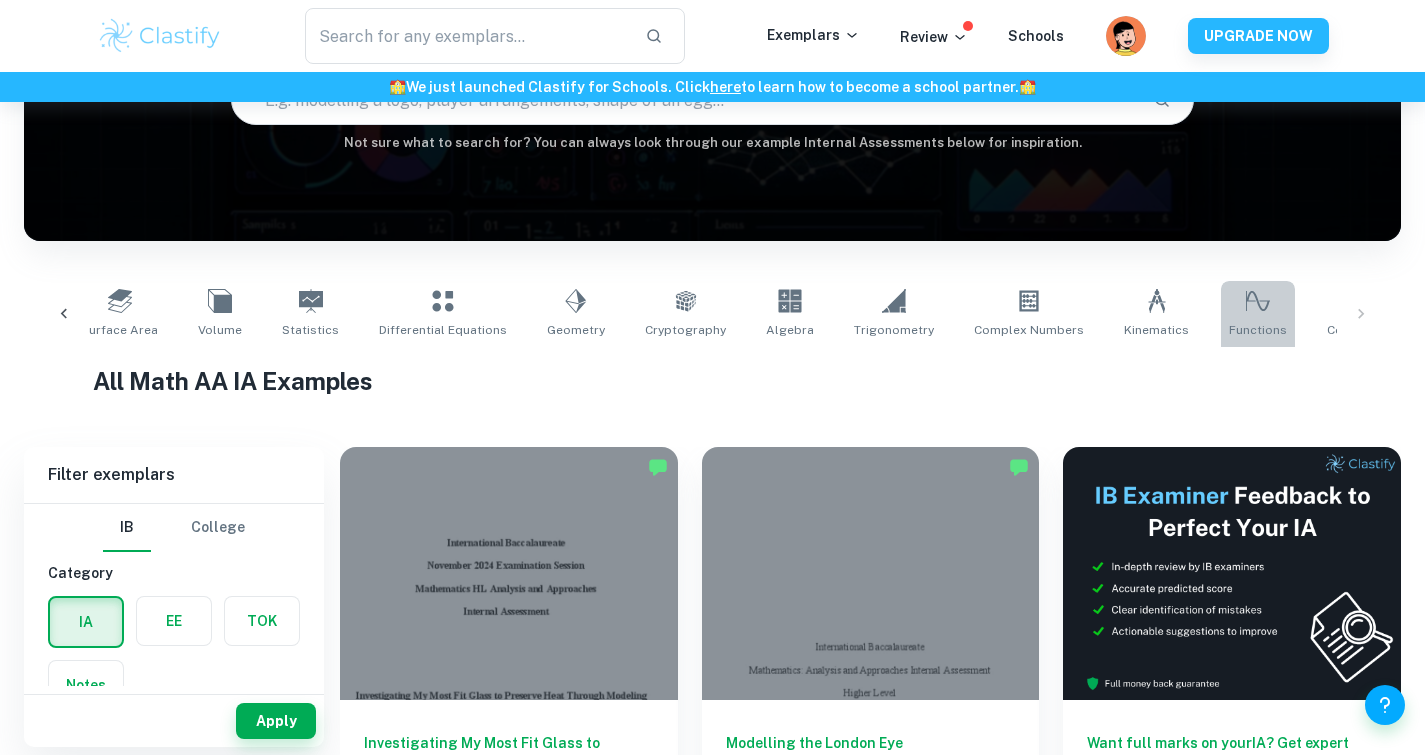 click 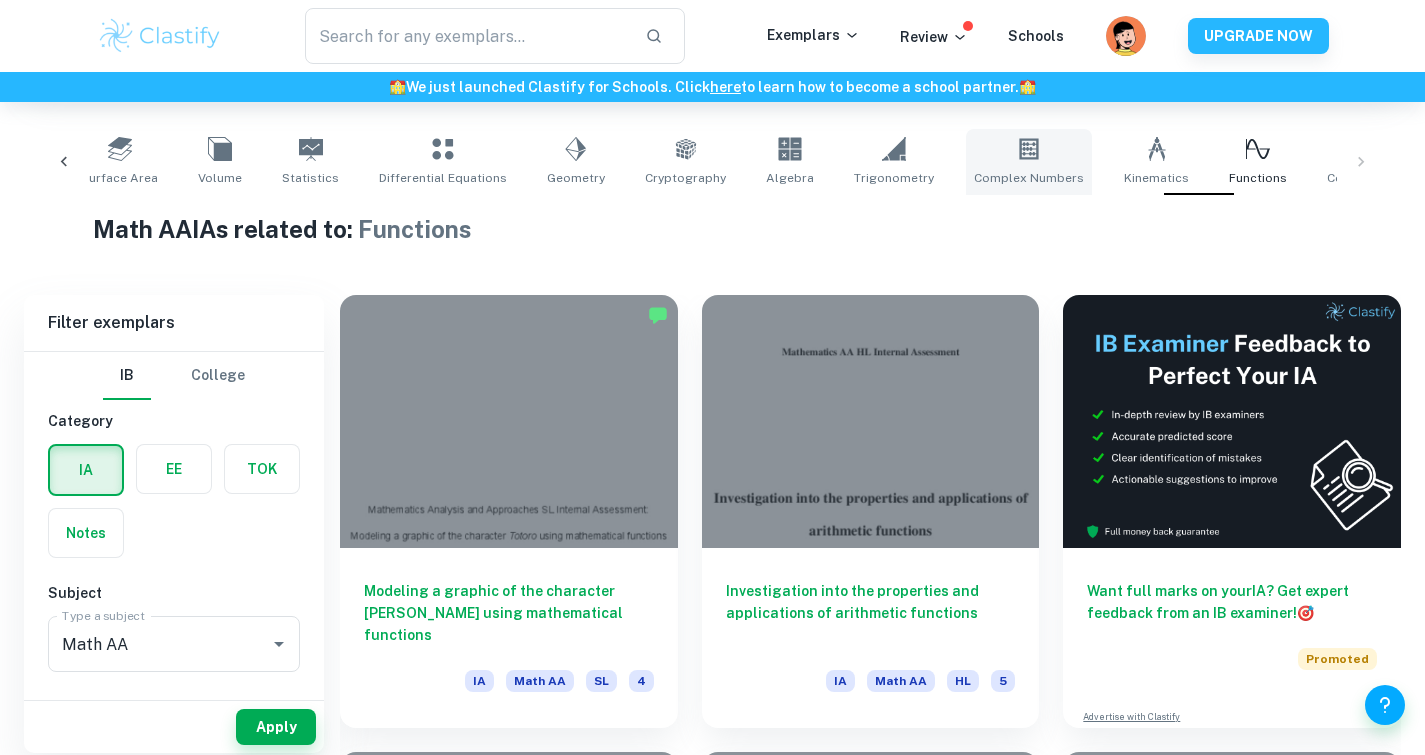 scroll, scrollTop: 387, scrollLeft: 0, axis: vertical 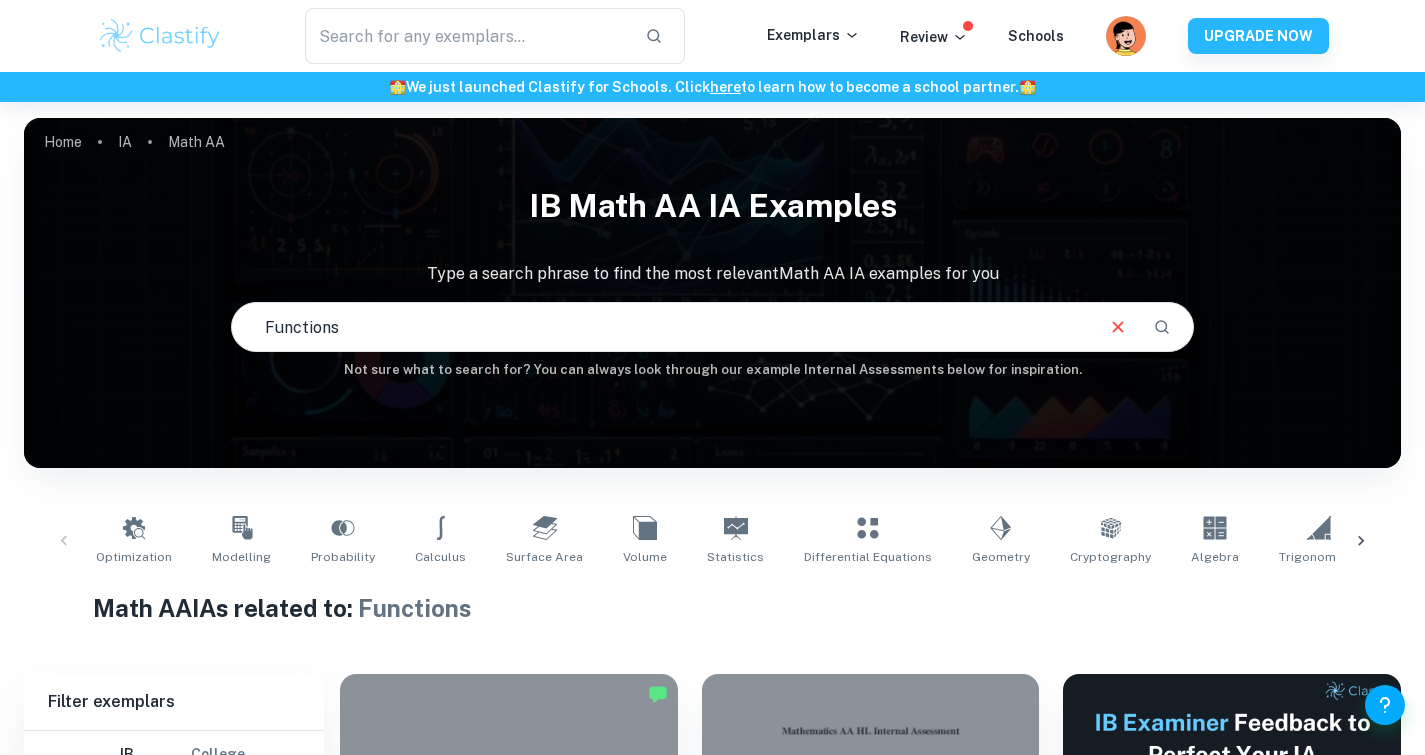 click on "Functions" at bounding box center [662, 327] 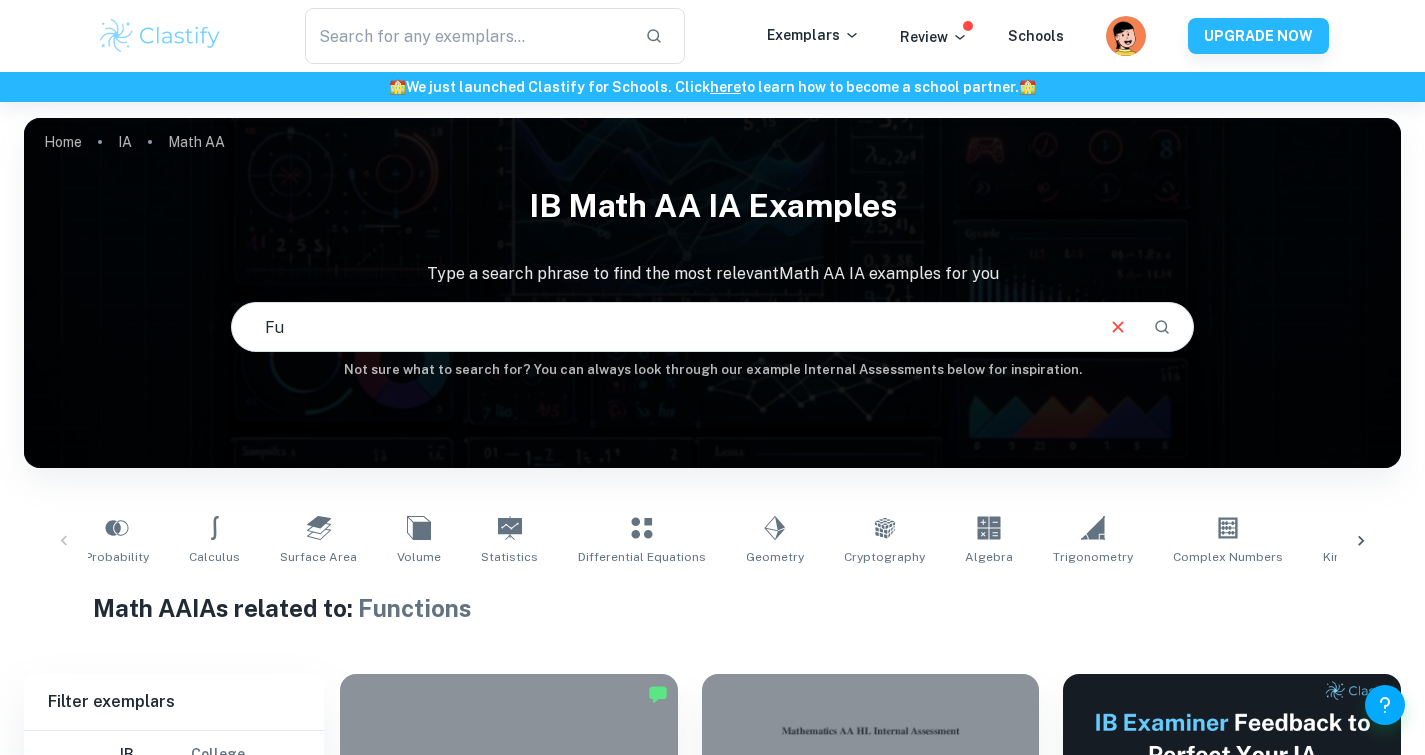 type on "F" 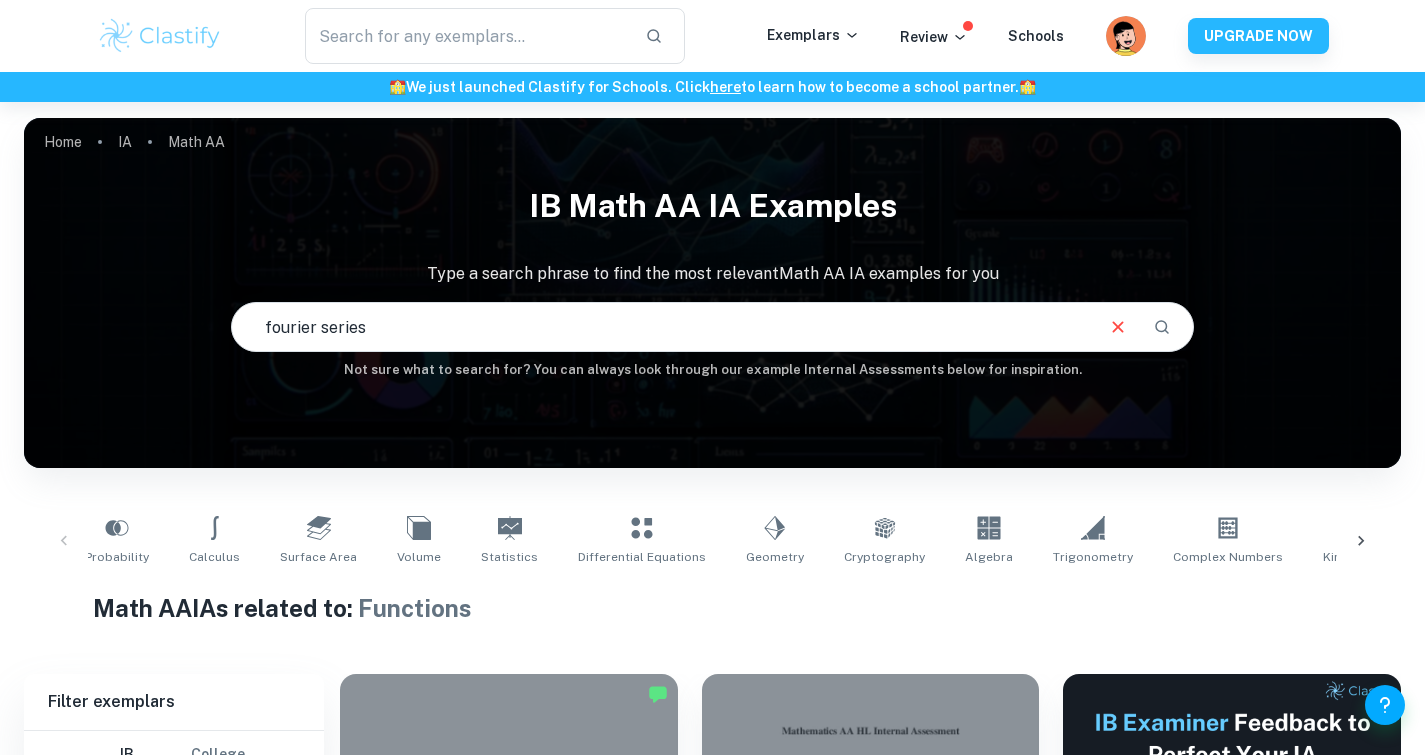 type on "fourier series" 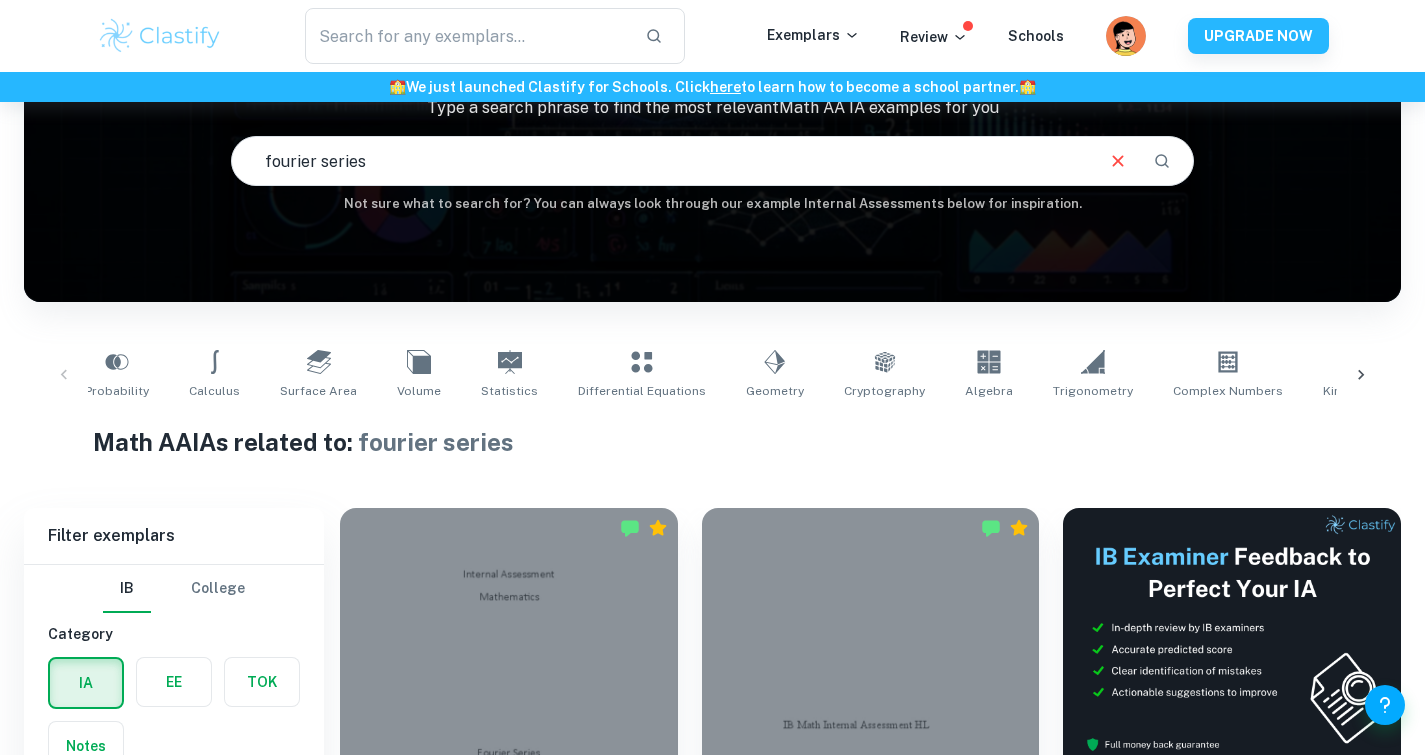 scroll, scrollTop: 475, scrollLeft: 0, axis: vertical 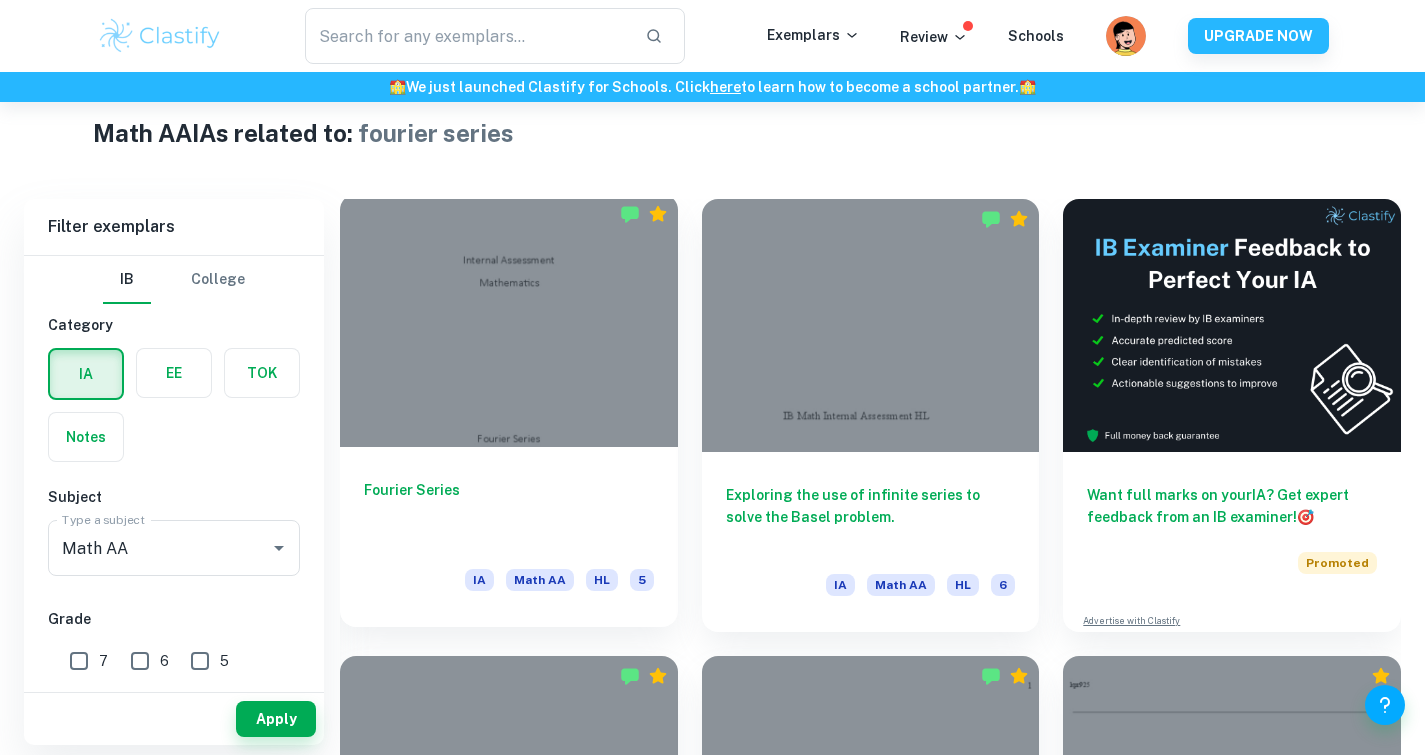 click at bounding box center [509, 320] 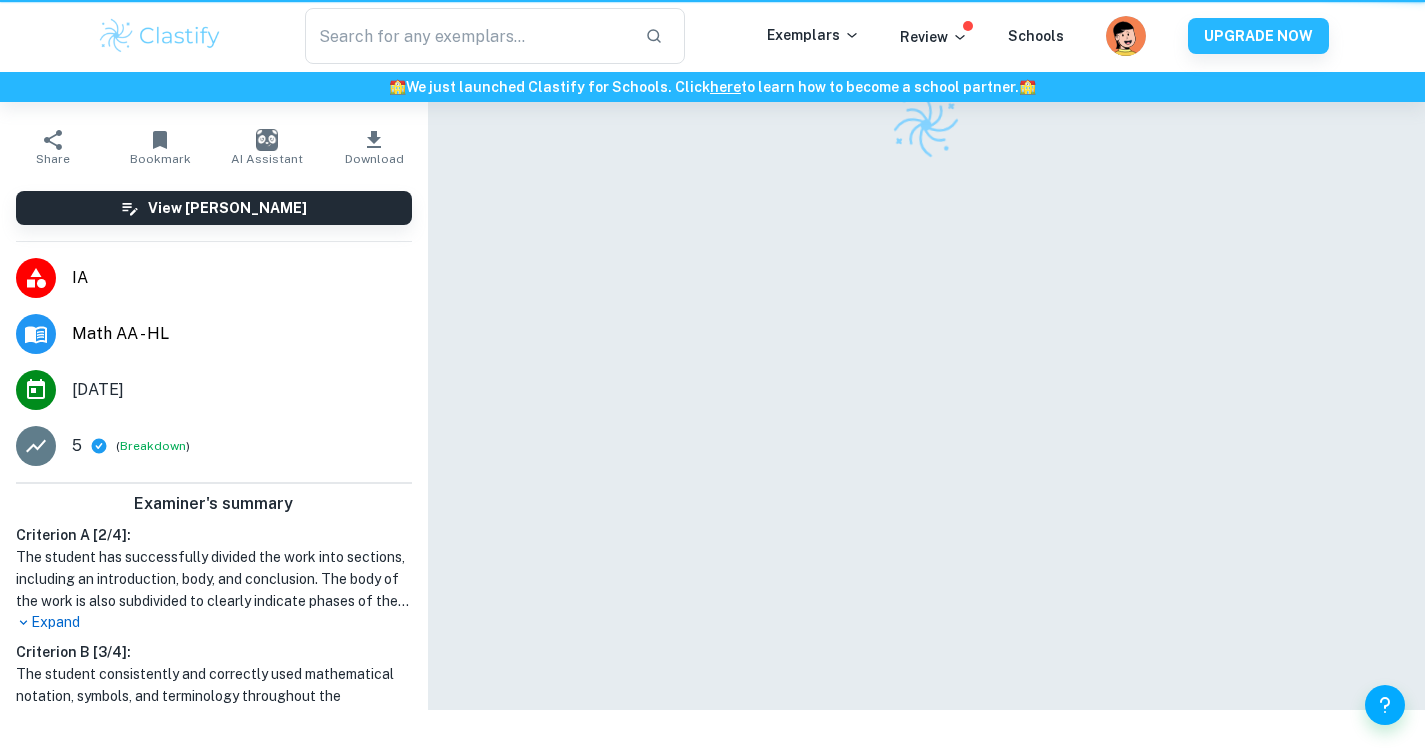 scroll, scrollTop: 0, scrollLeft: 0, axis: both 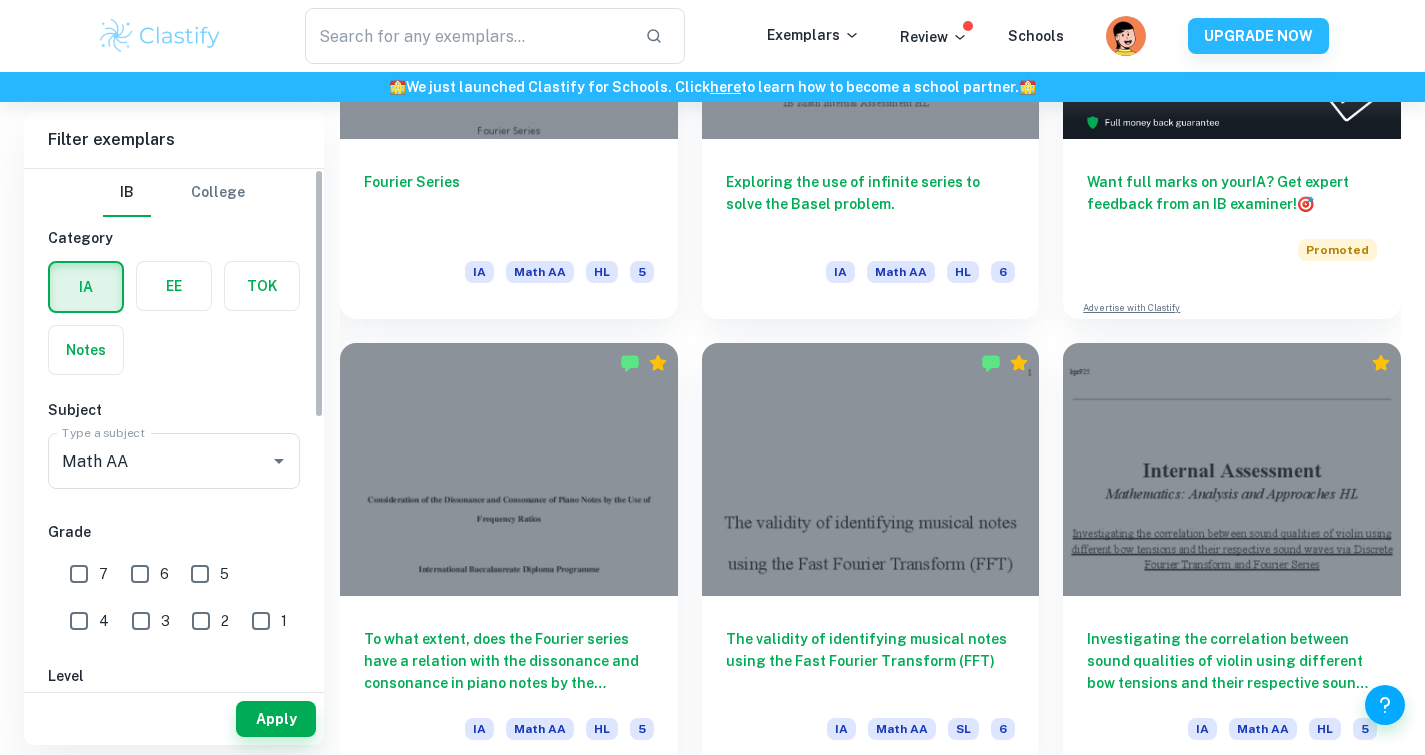 click on "7" at bounding box center (79, 574) 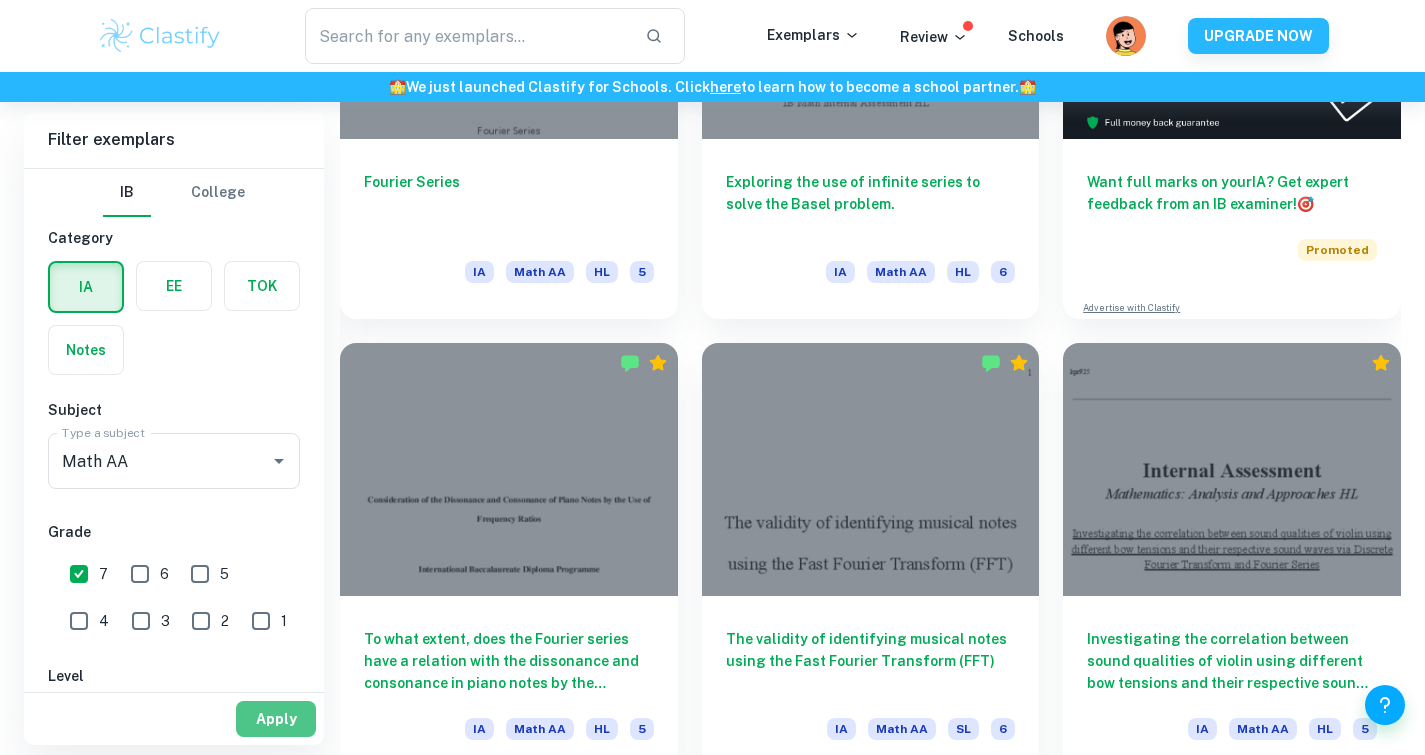 click on "Apply" at bounding box center (276, 719) 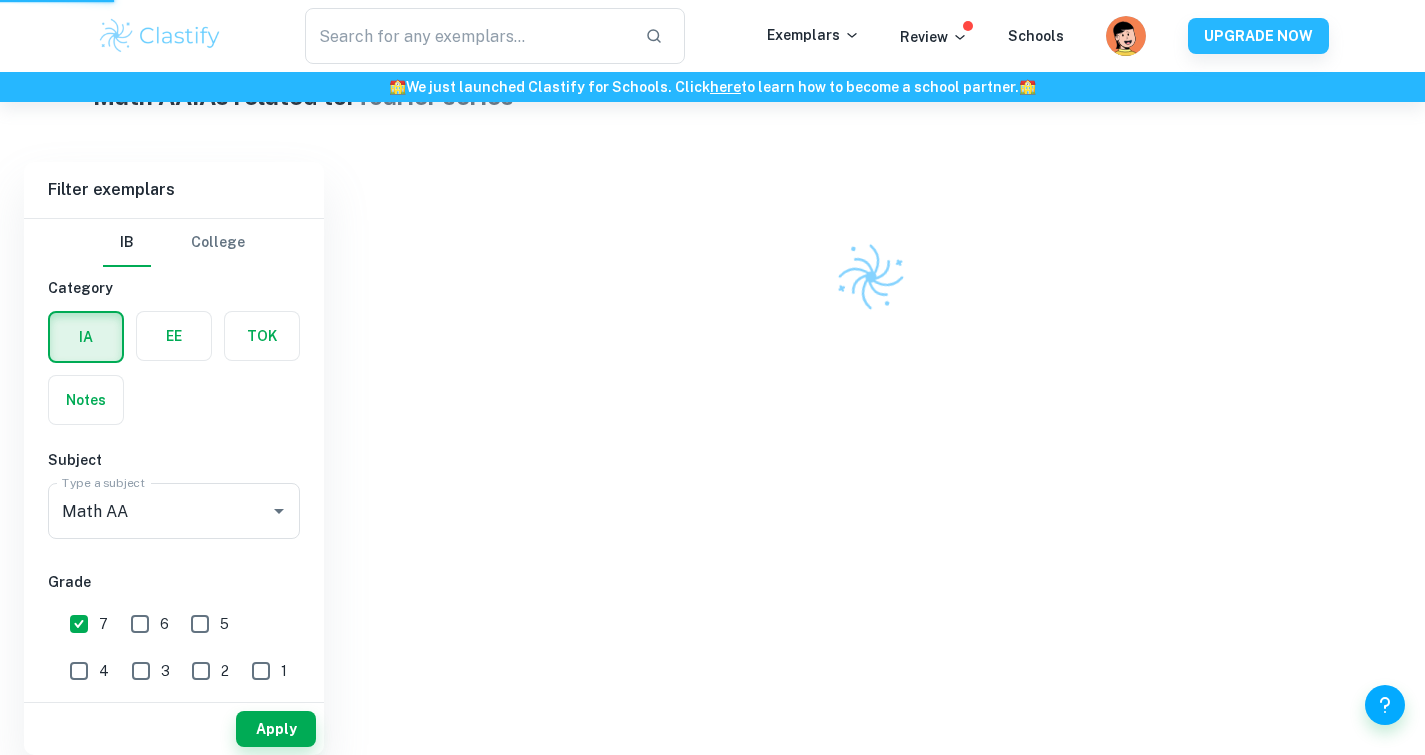 scroll, scrollTop: 482, scrollLeft: 0, axis: vertical 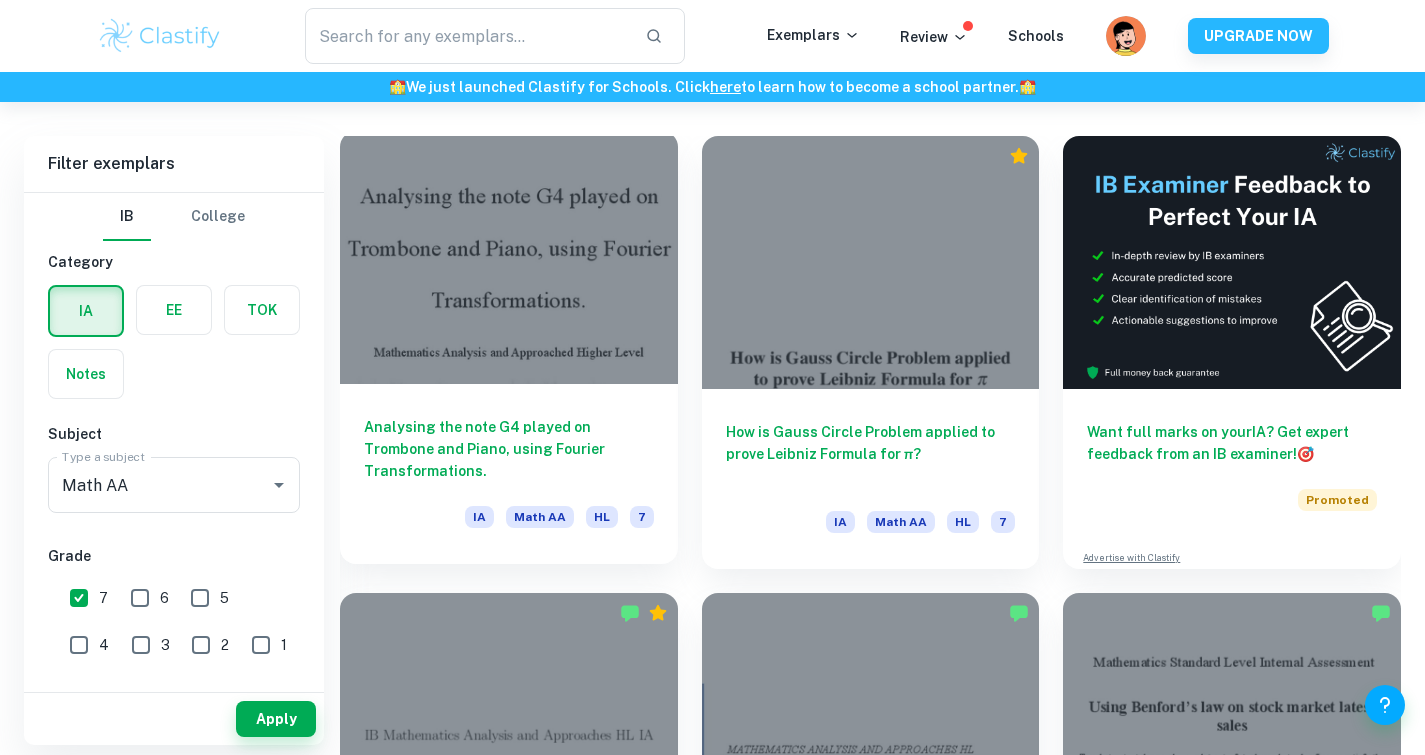 click on "Analysing the note G4 played on Trombone and Piano, using Fourier Transformations." at bounding box center (509, 449) 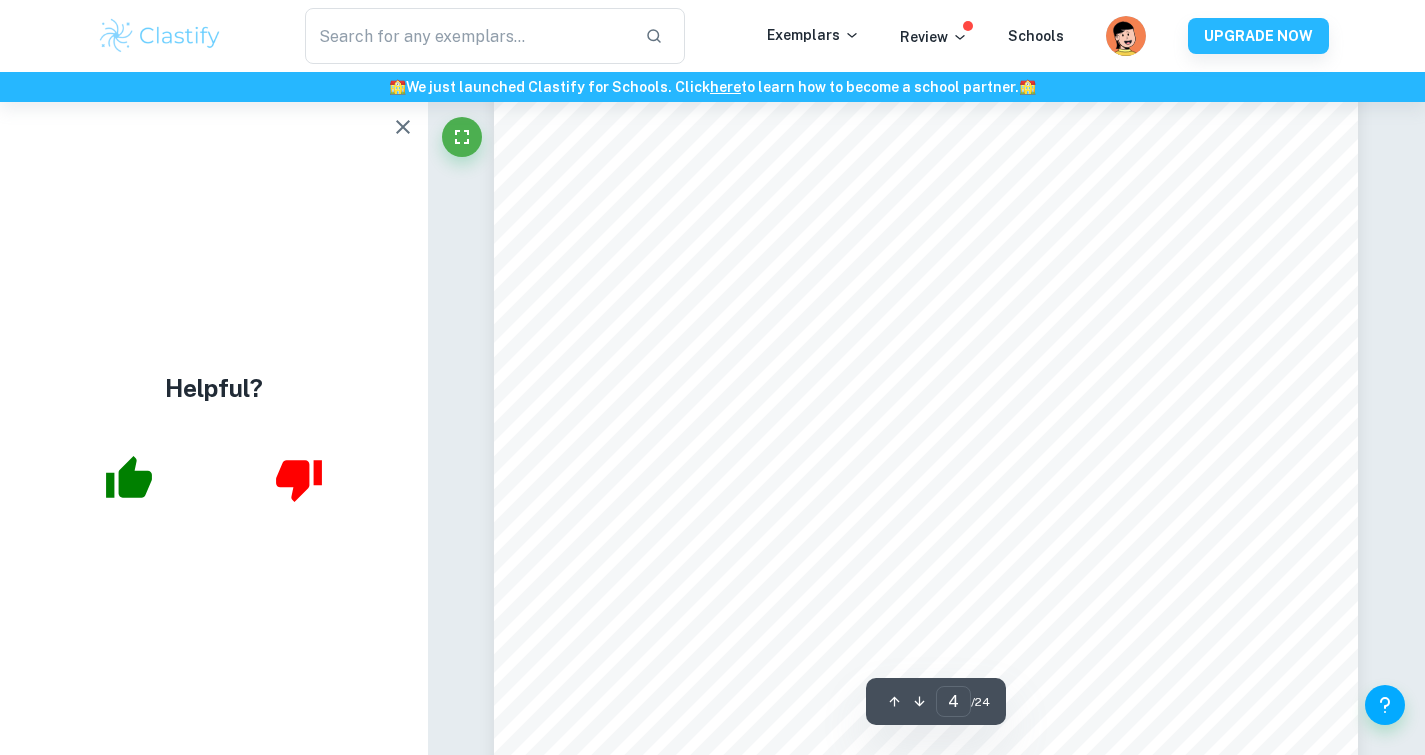 scroll, scrollTop: 4531, scrollLeft: 0, axis: vertical 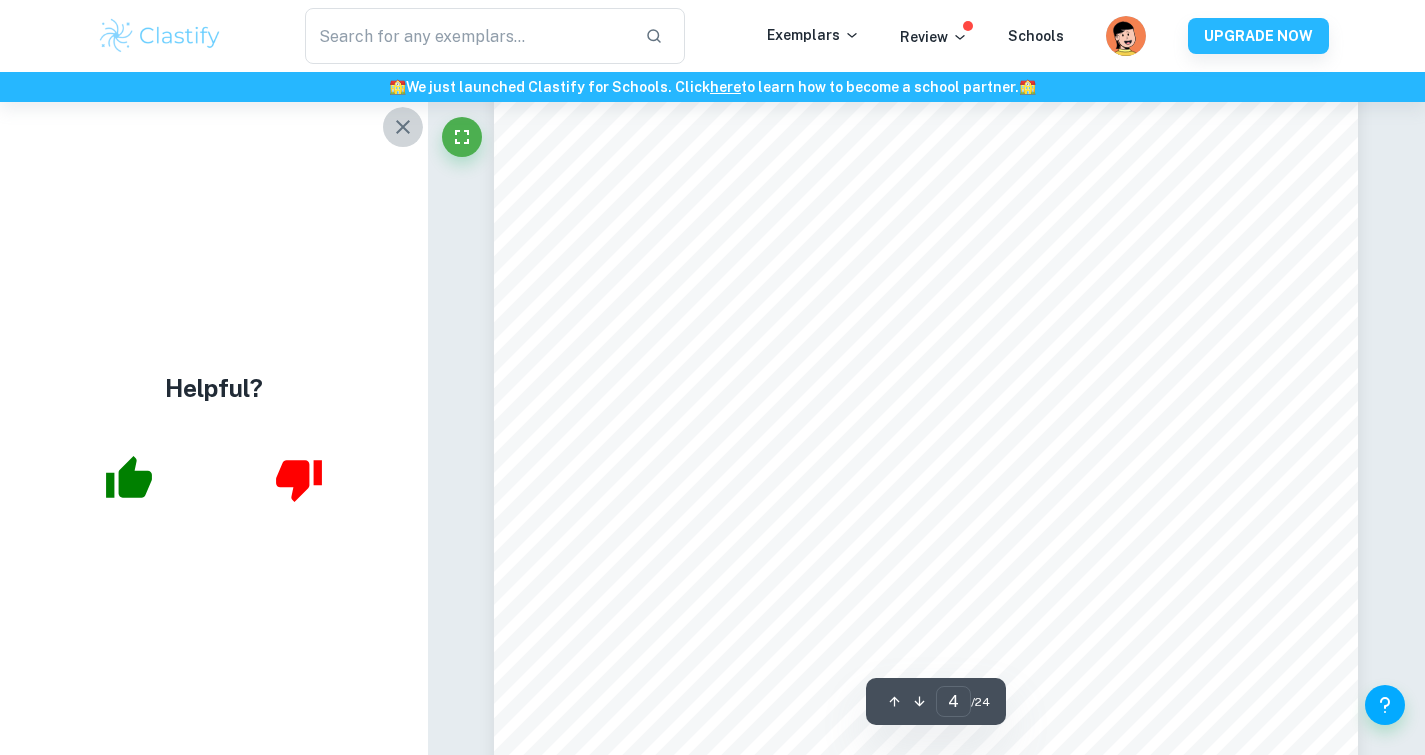 click at bounding box center (403, 127) 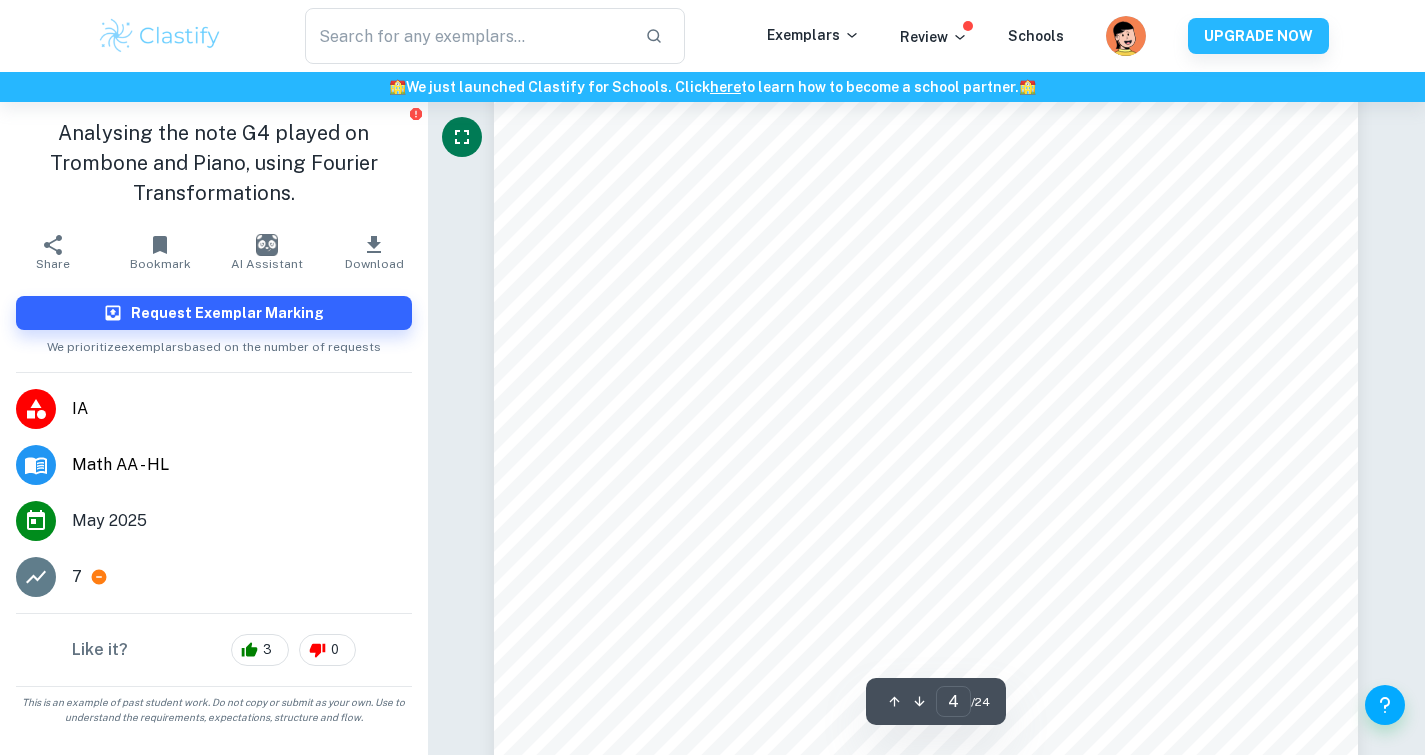 scroll, scrollTop: 4088, scrollLeft: 0, axis: vertical 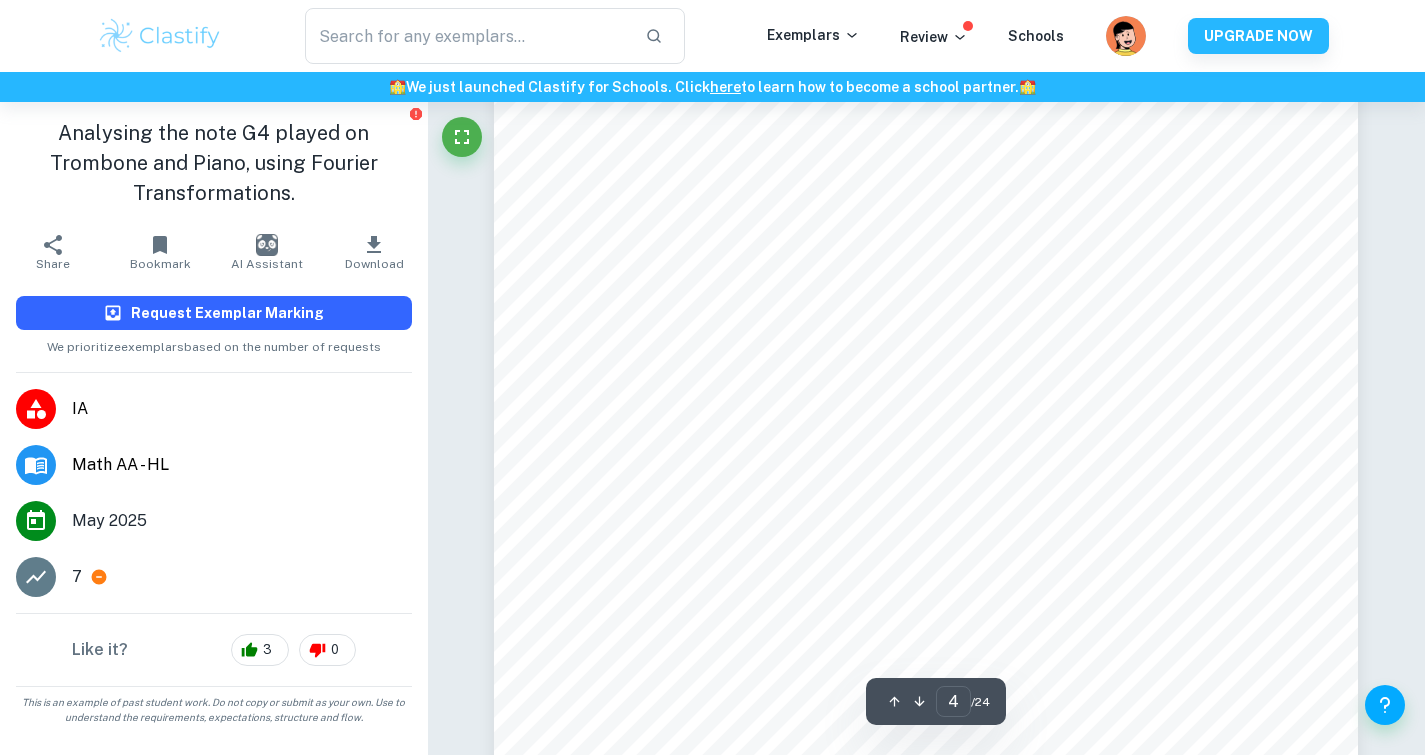 click on "Request Exemplar Marking" at bounding box center [227, 313] 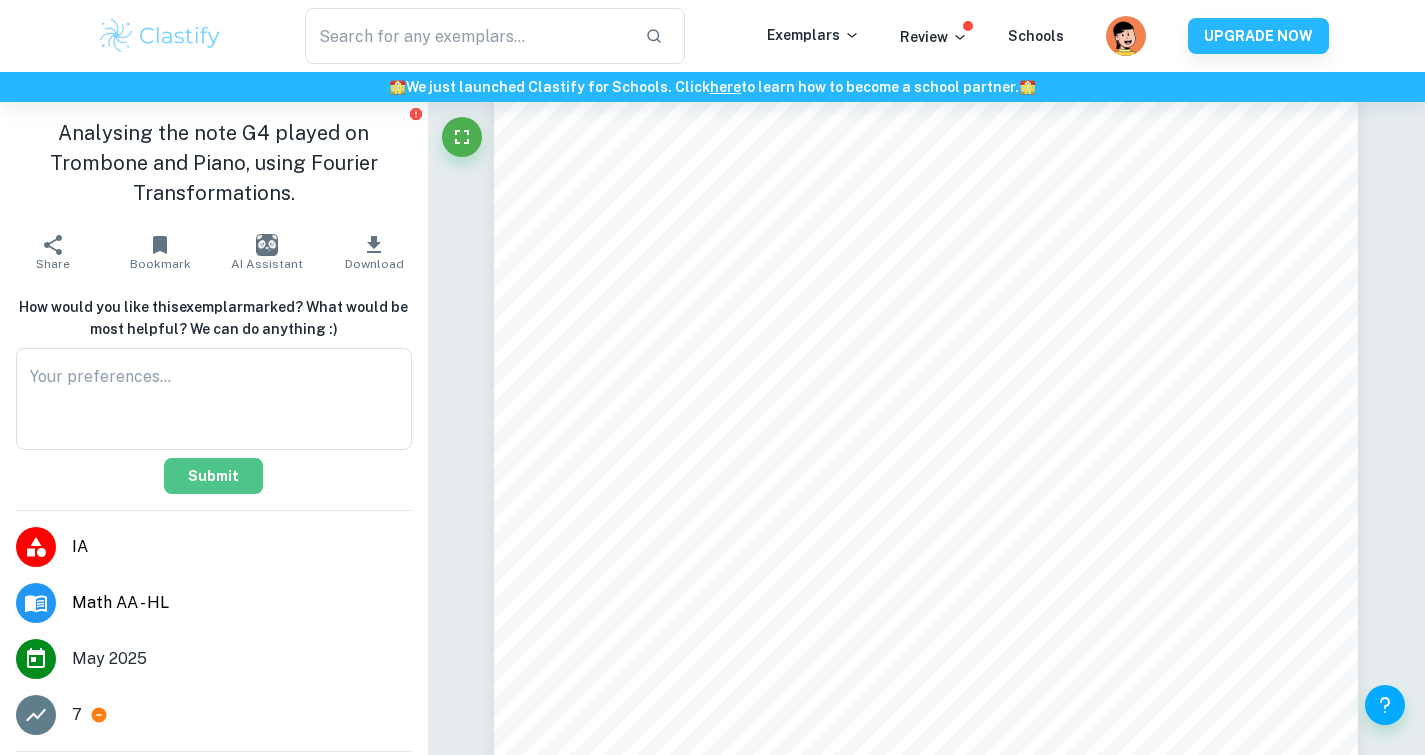 click on "Submit" at bounding box center [213, 476] 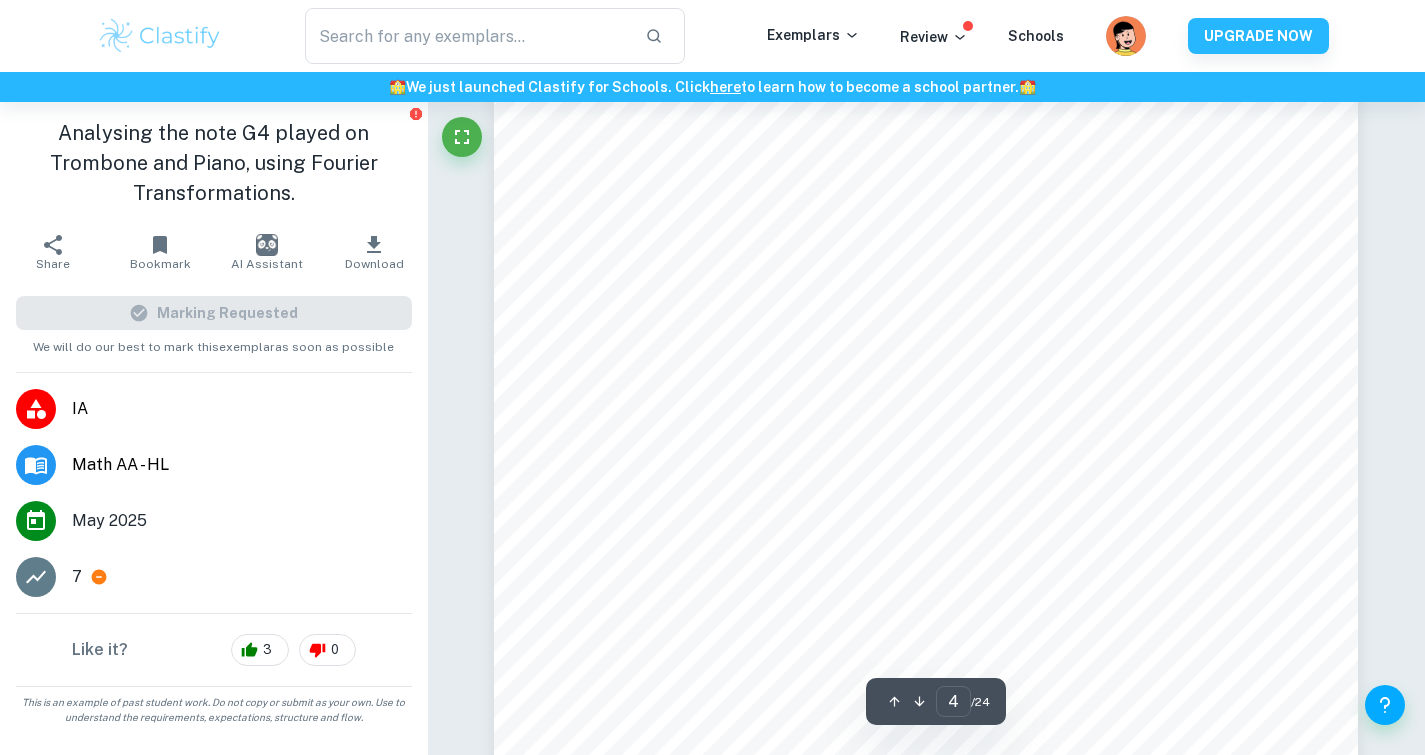 scroll, scrollTop: 4131, scrollLeft: 0, axis: vertical 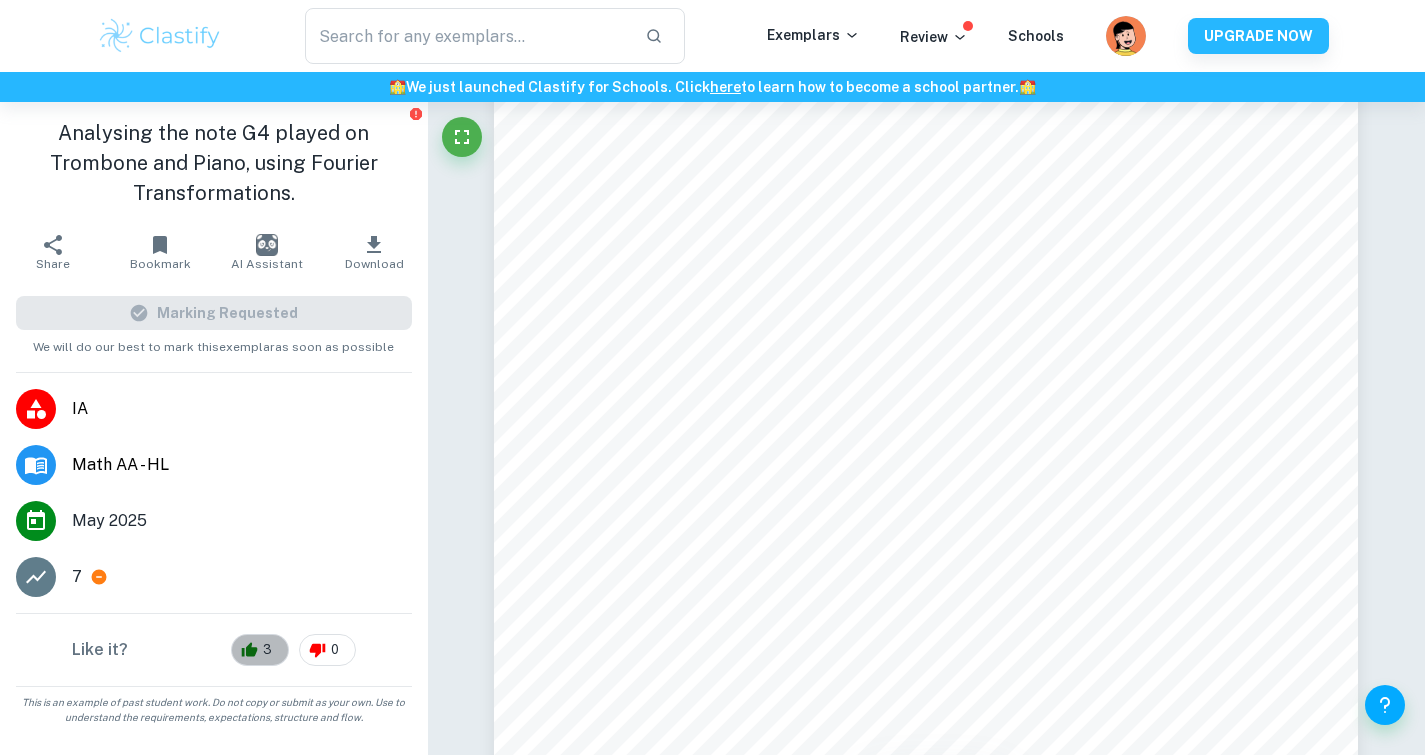 click on "3" at bounding box center [267, 650] 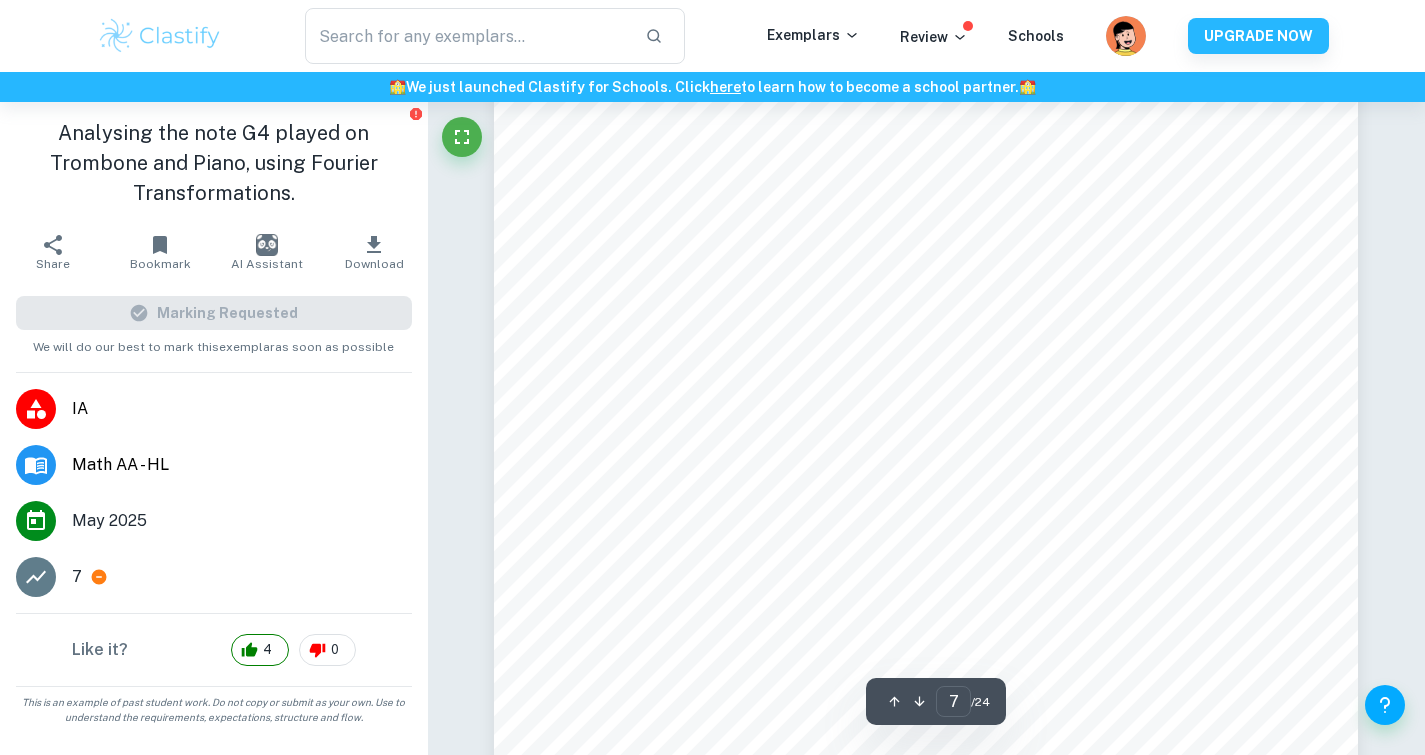 scroll, scrollTop: 7994, scrollLeft: 0, axis: vertical 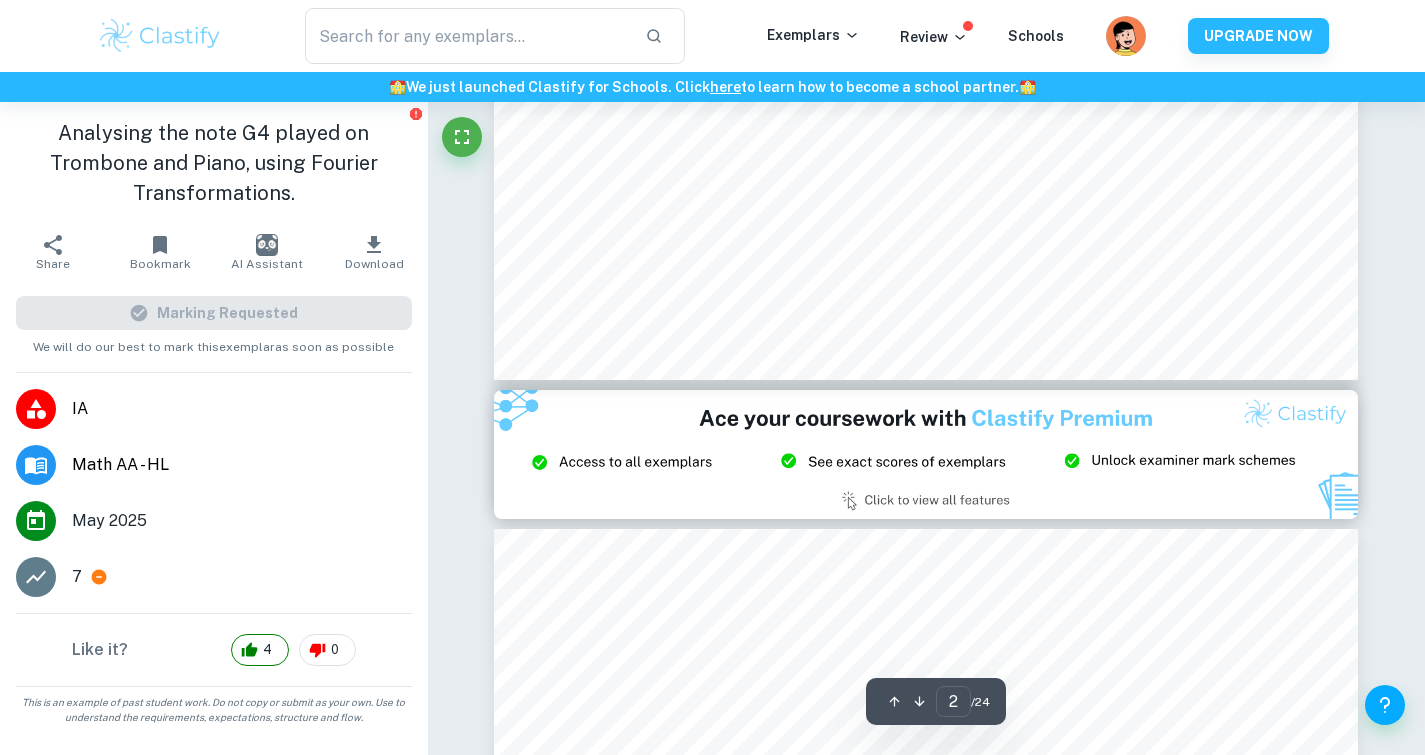 type on "3" 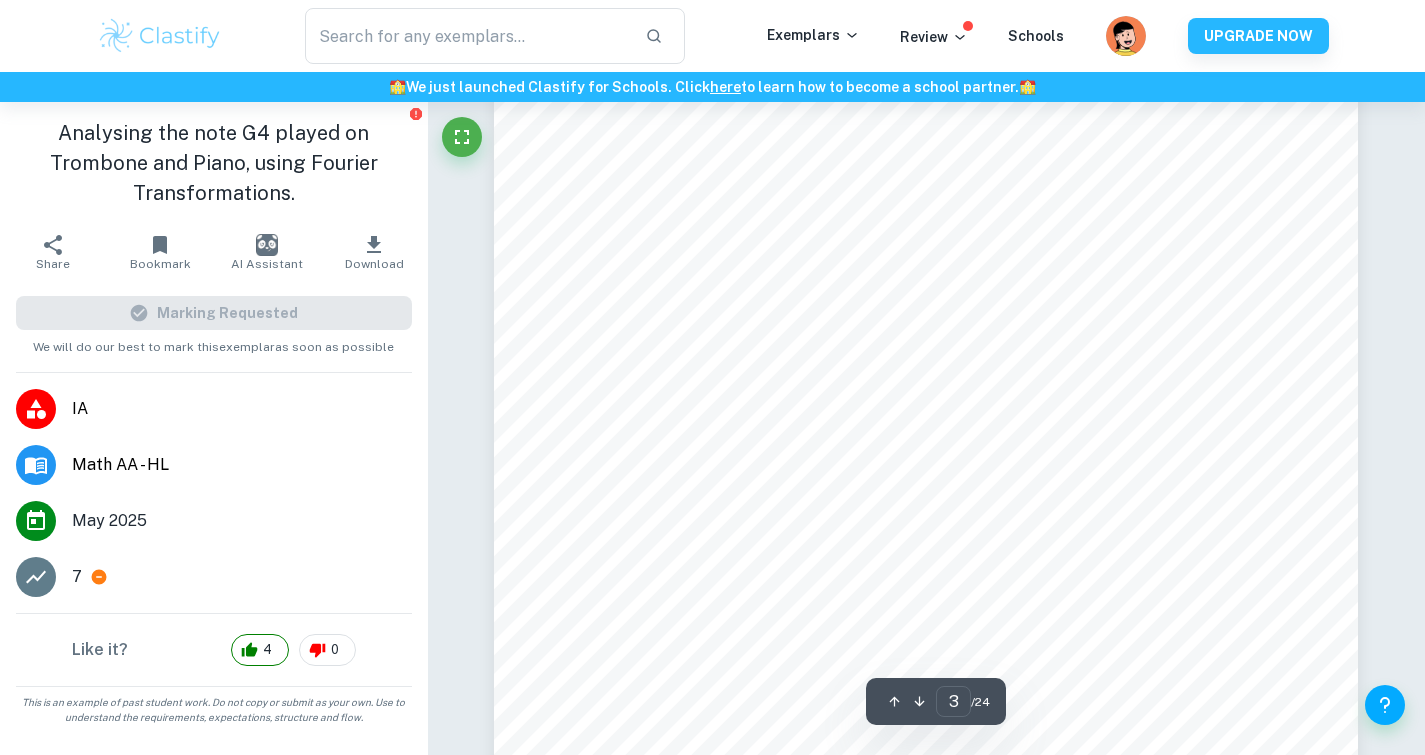 scroll, scrollTop: 2880, scrollLeft: 0, axis: vertical 